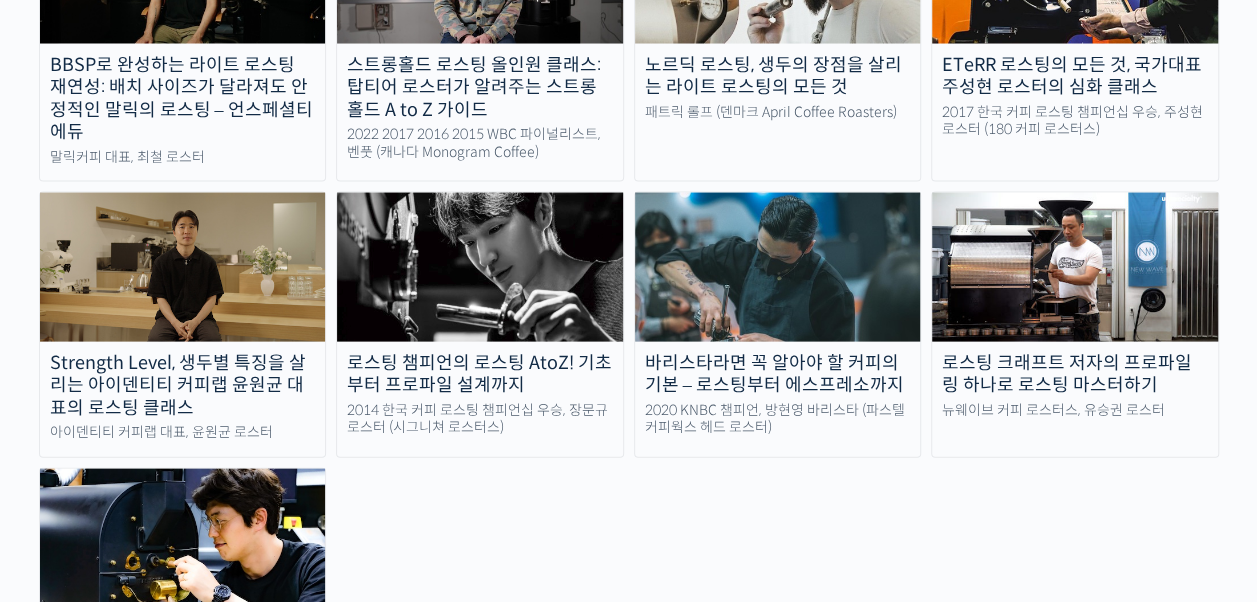 scroll, scrollTop: 1811, scrollLeft: 0, axis: vertical 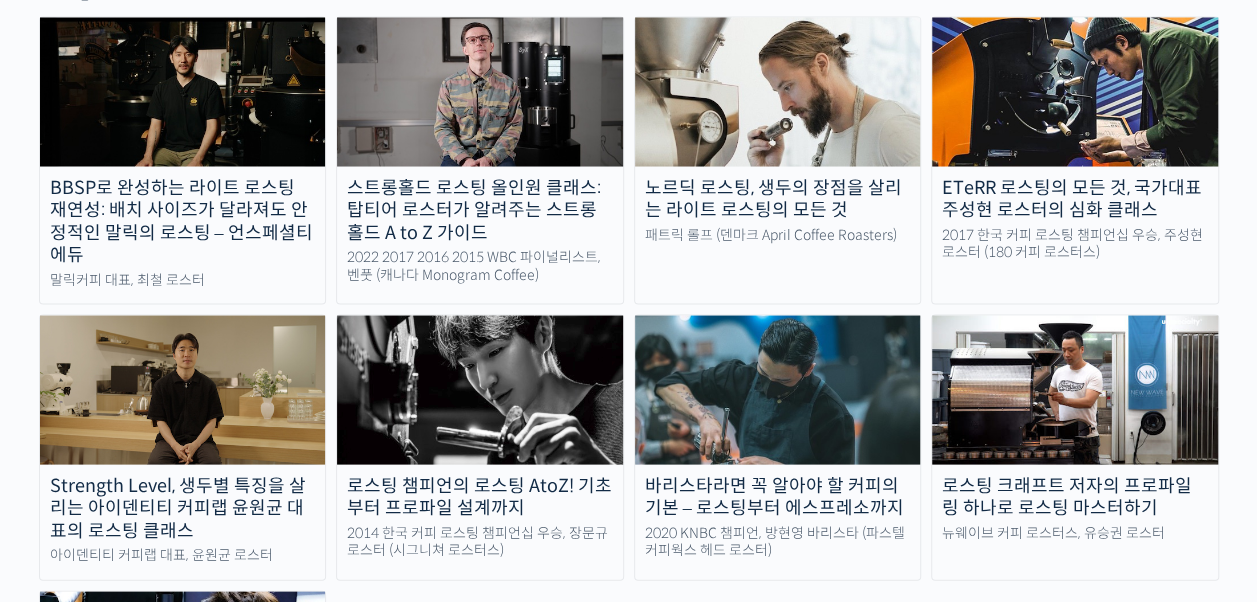click on "스트롱홀드 로스팅 올인원 클래스: 탑티어 로스터가 알려주는 스트롱홀드 A to Z 가이드" at bounding box center [480, 210] 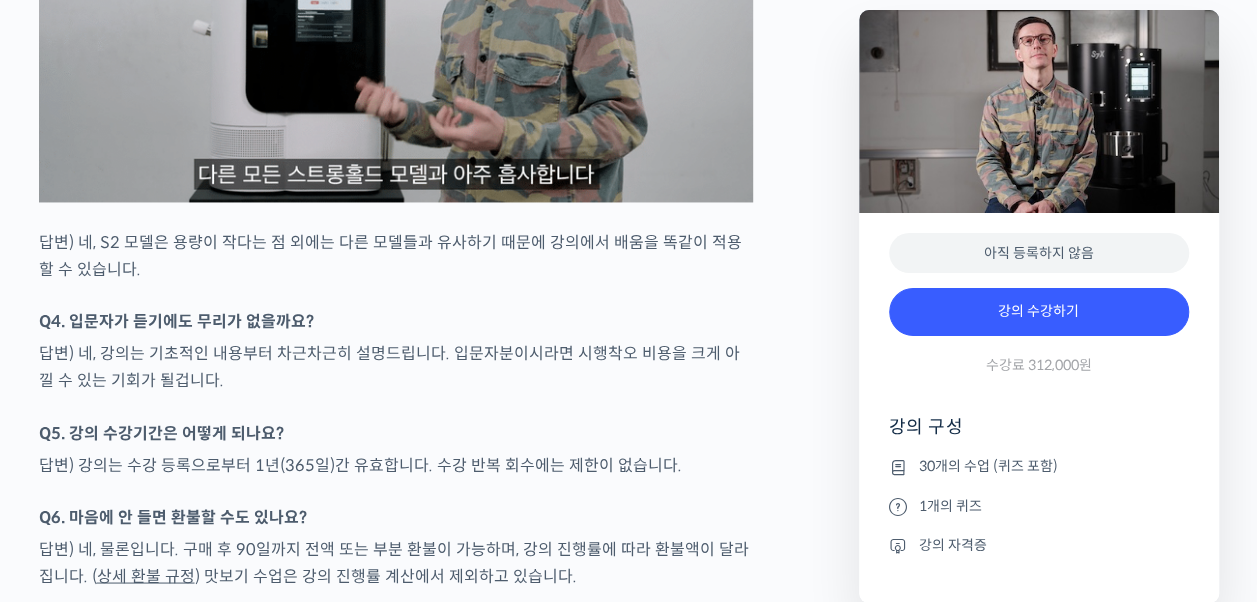 scroll, scrollTop: 9128, scrollLeft: 0, axis: vertical 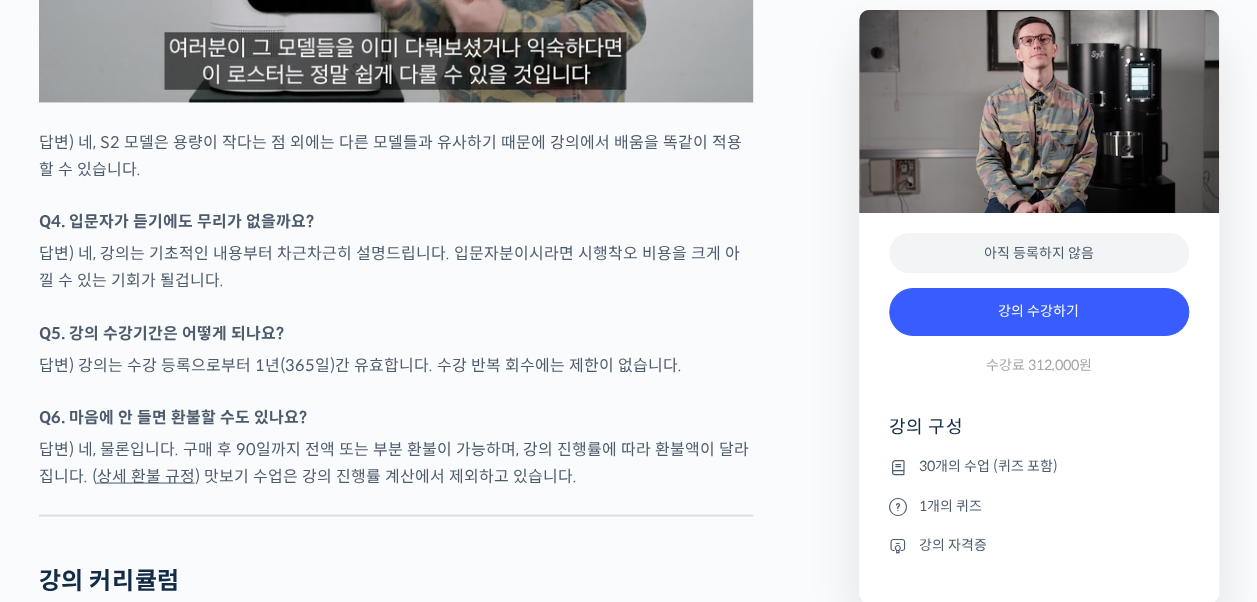 drag, startPoint x: 752, startPoint y: 486, endPoint x: 784, endPoint y: 333, distance: 156.3106 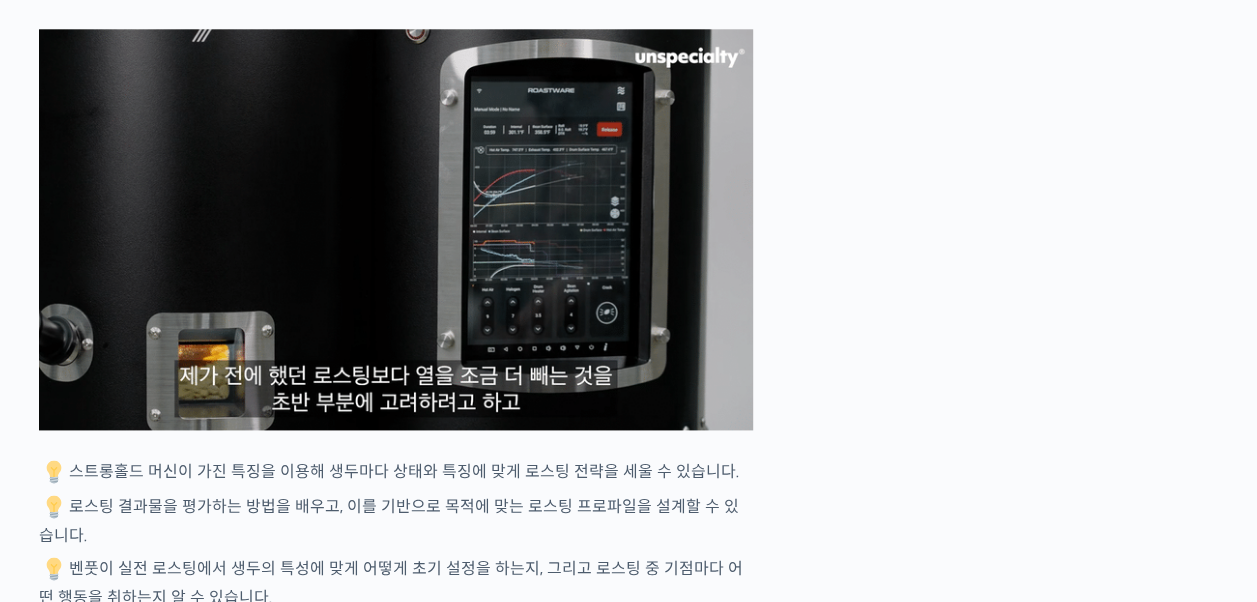 scroll, scrollTop: 0, scrollLeft: 0, axis: both 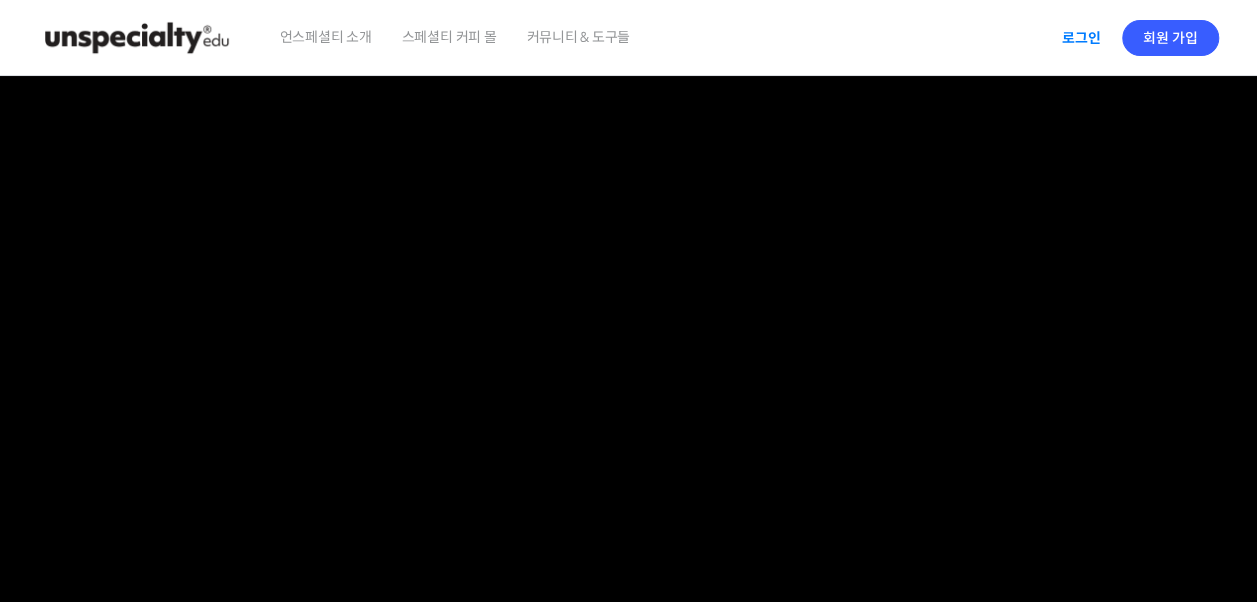 click on "로그인" at bounding box center (1081, 38) 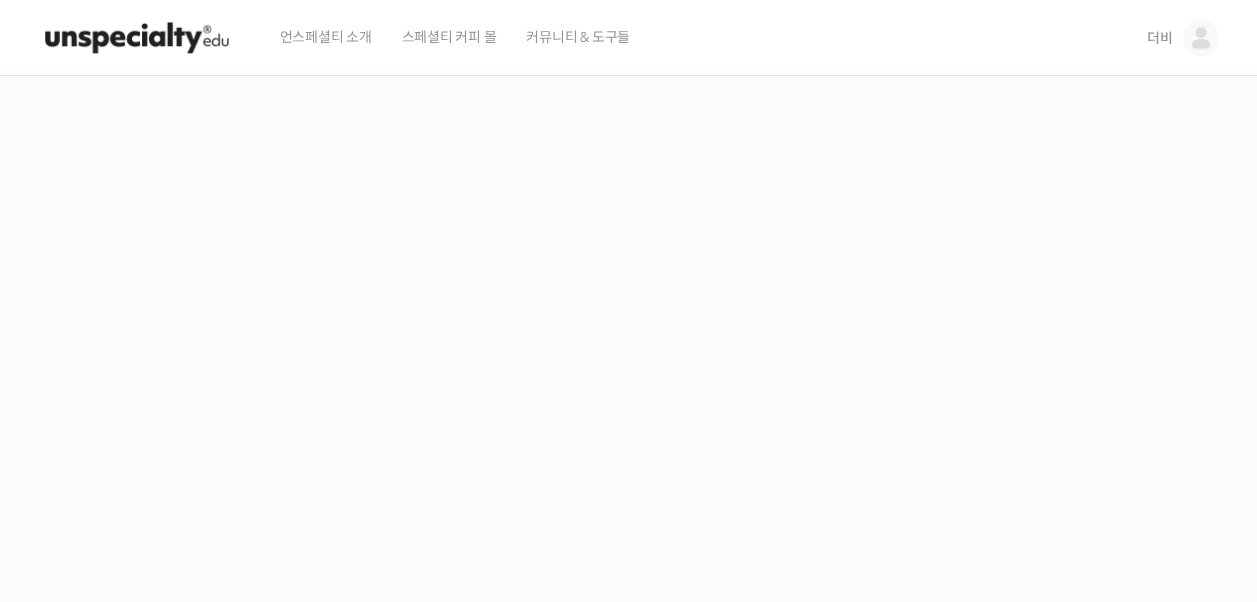 scroll, scrollTop: 0, scrollLeft: 0, axis: both 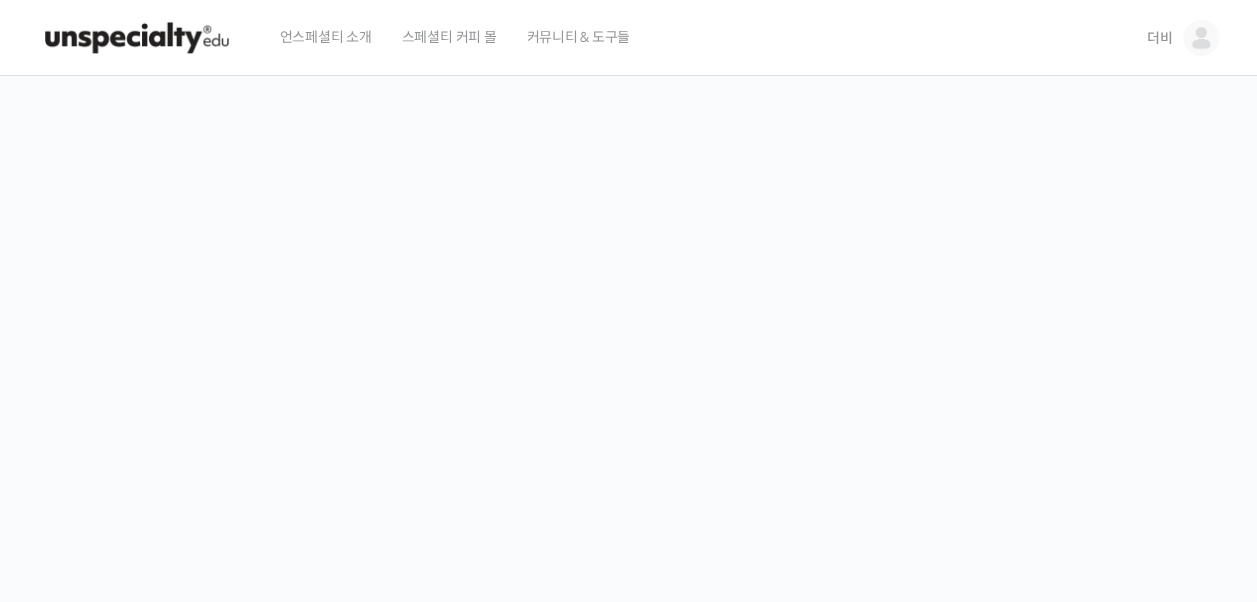 click at bounding box center (1201, 38) 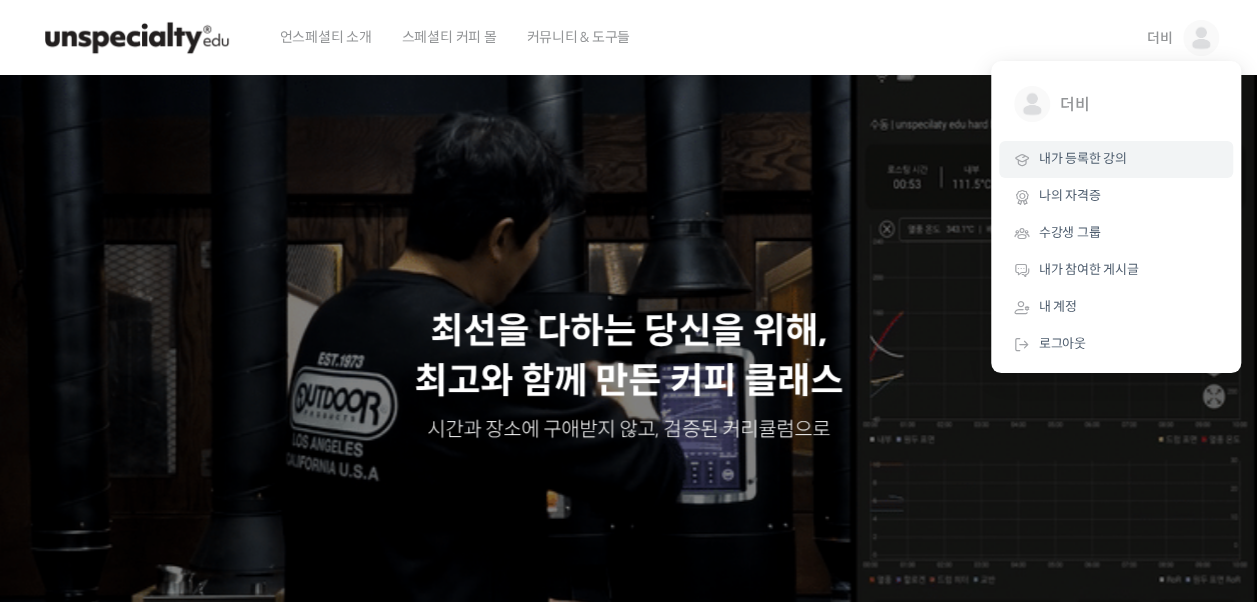 scroll, scrollTop: 0, scrollLeft: 0, axis: both 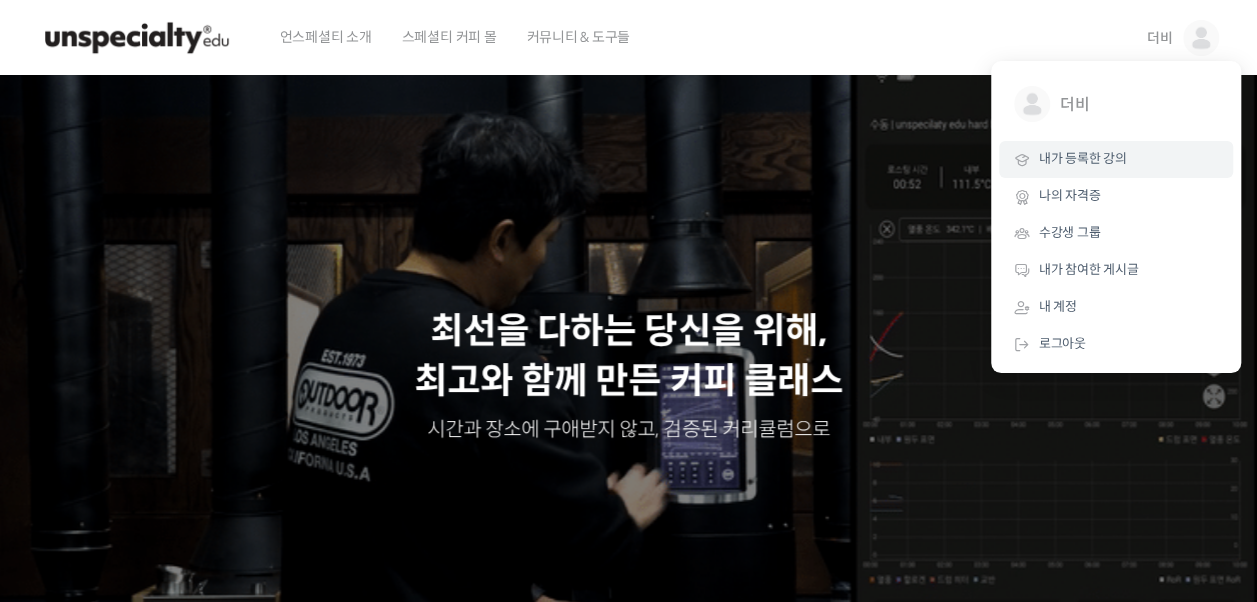 click on "내가 등록한 강의" at bounding box center (1083, 158) 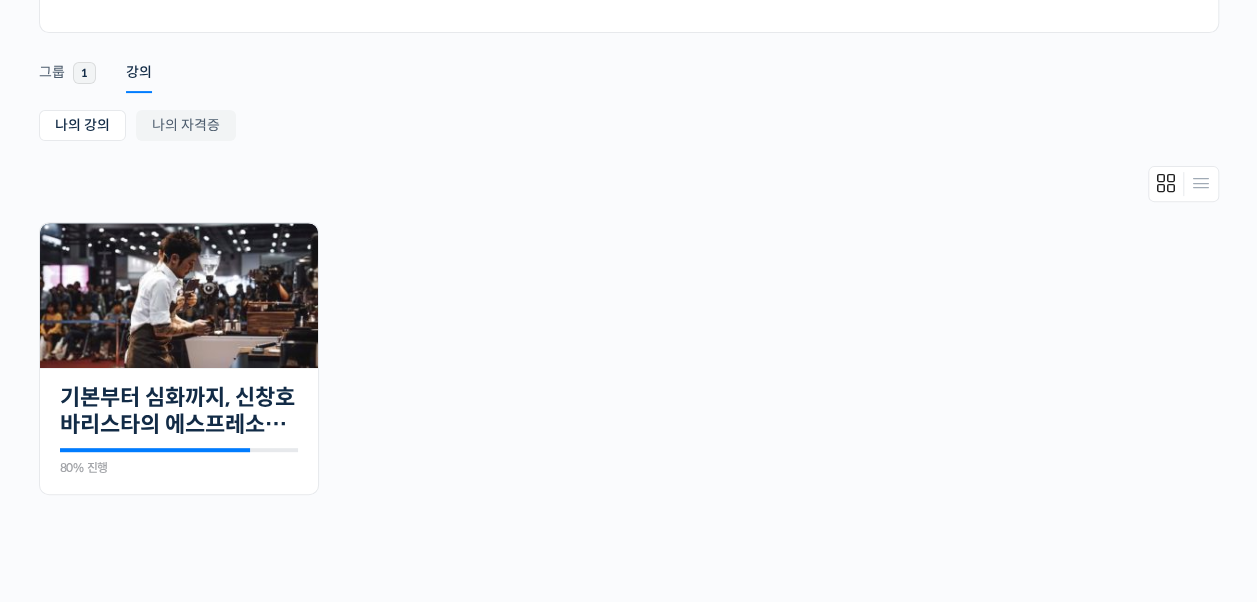 scroll, scrollTop: 300, scrollLeft: 0, axis: vertical 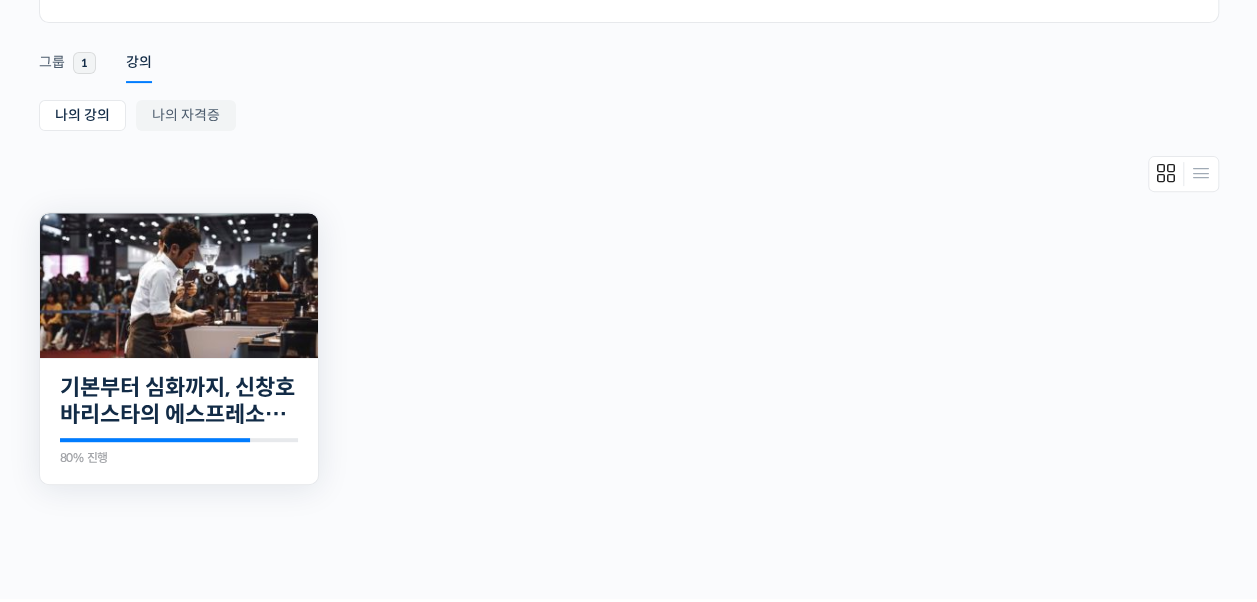 click at bounding box center (179, 285) 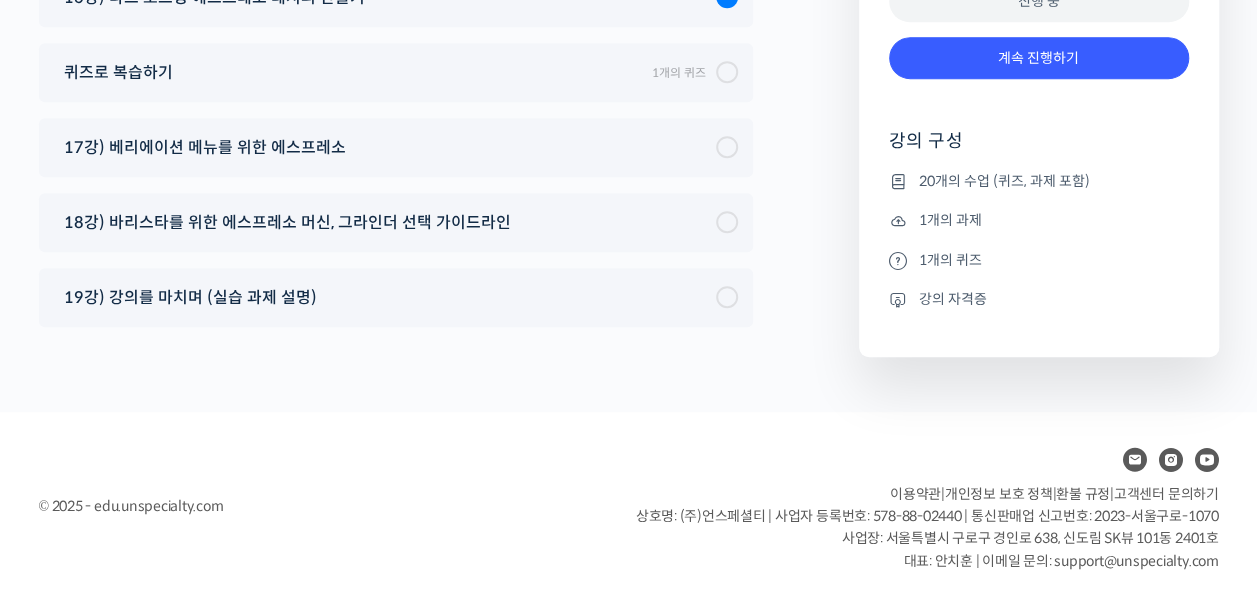 scroll, scrollTop: 11834, scrollLeft: 0, axis: vertical 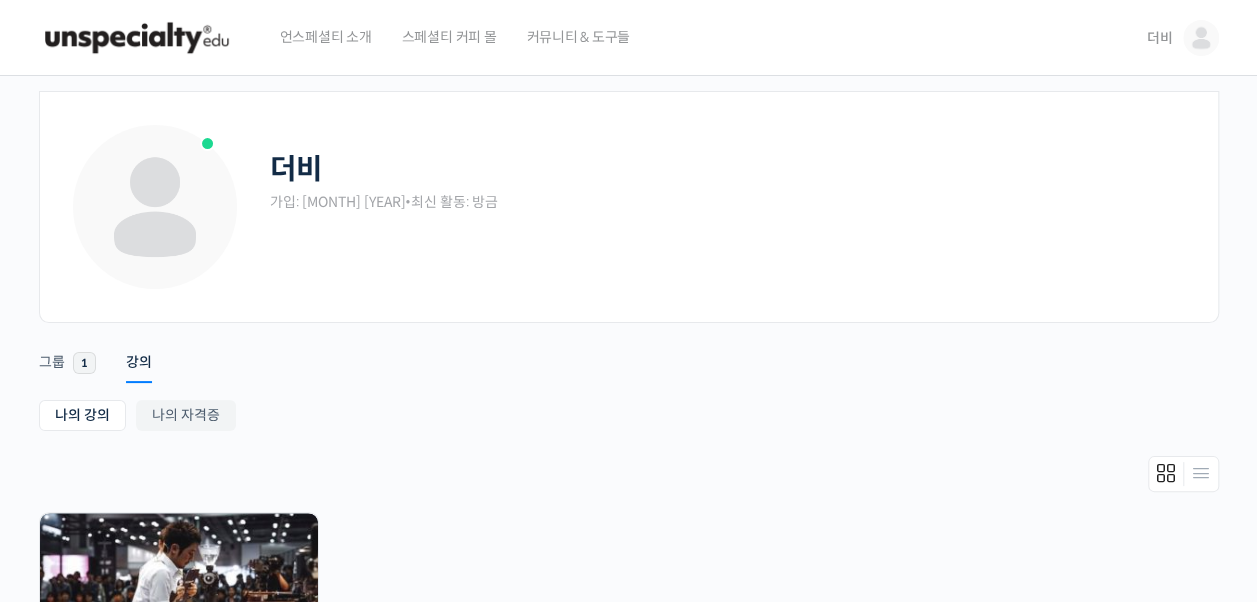 click at bounding box center [1201, 38] 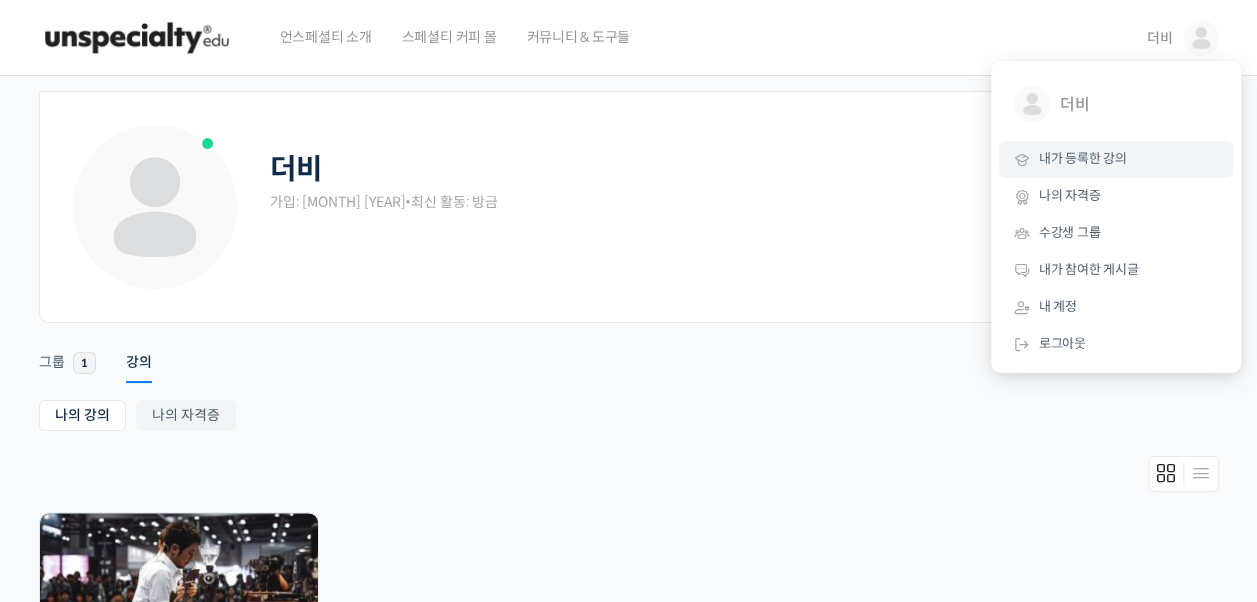 click at bounding box center [629, 479] 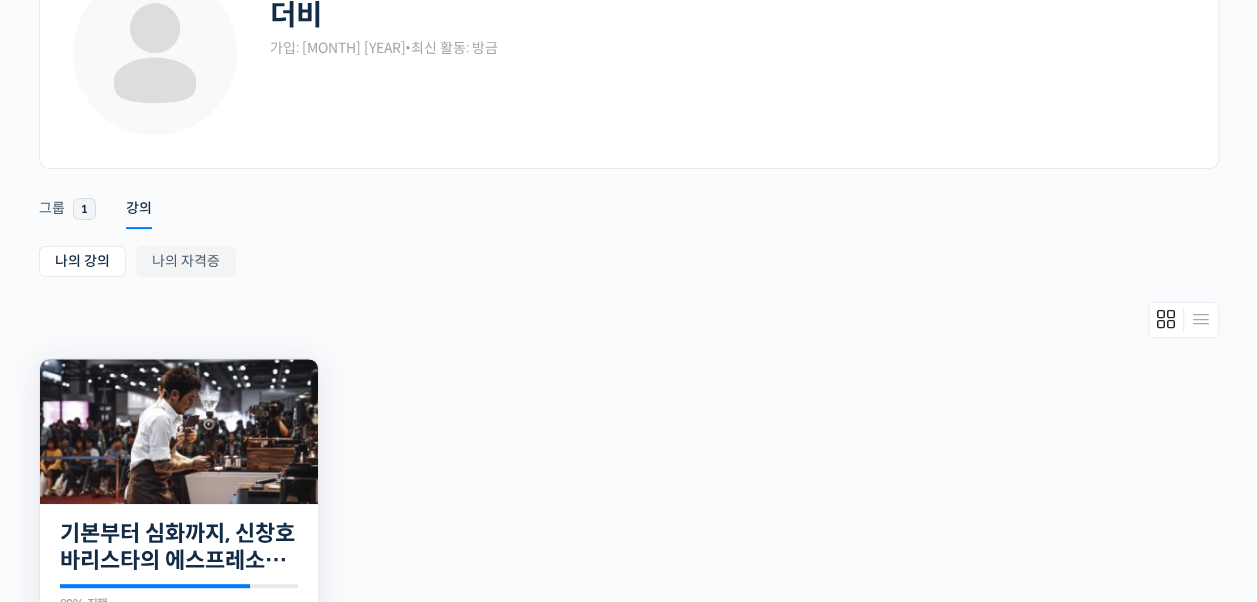 scroll, scrollTop: 300, scrollLeft: 0, axis: vertical 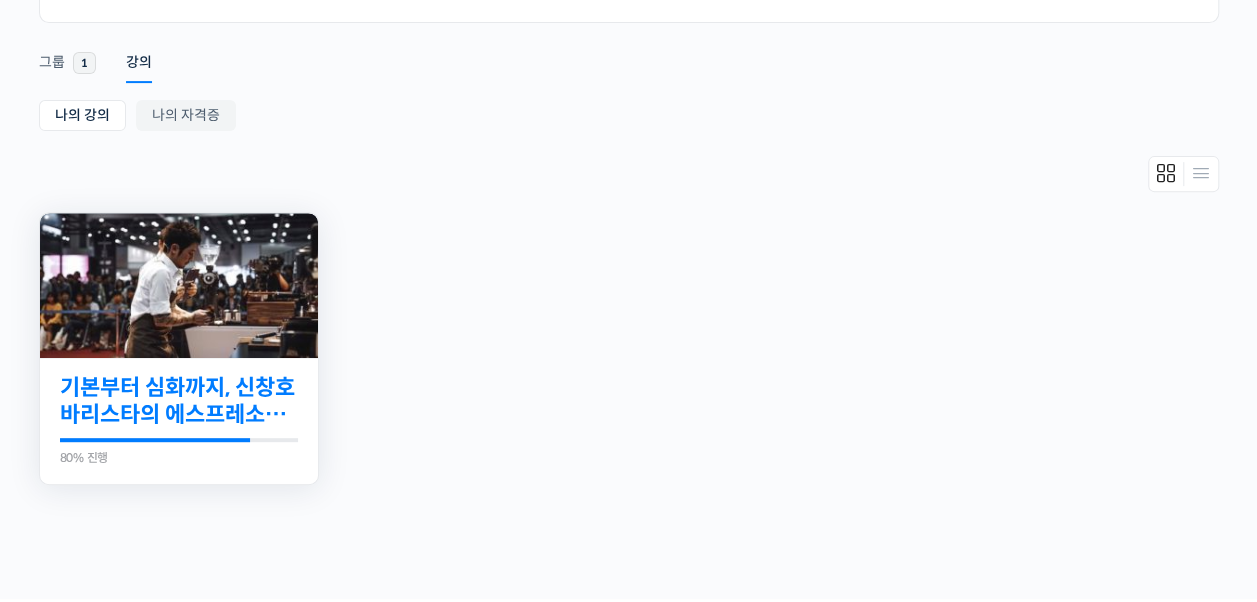 click on "기본부터 심화까지, 신창호 바리스타의 에스프레소 AtoZ" at bounding box center [179, 401] 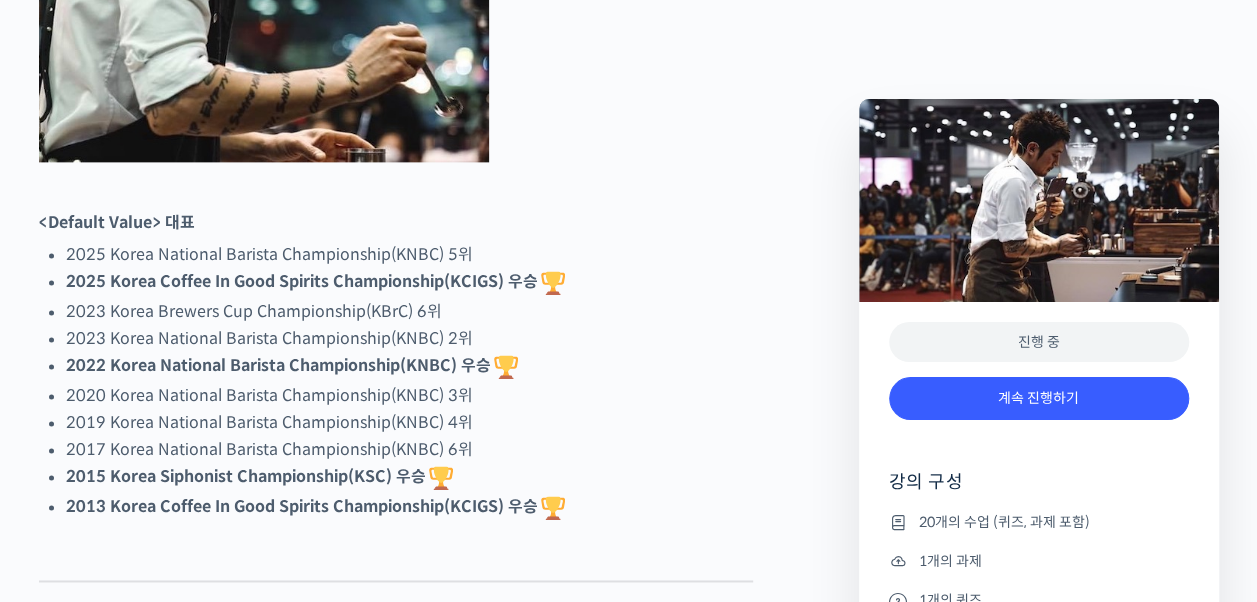 scroll, scrollTop: 1200, scrollLeft: 0, axis: vertical 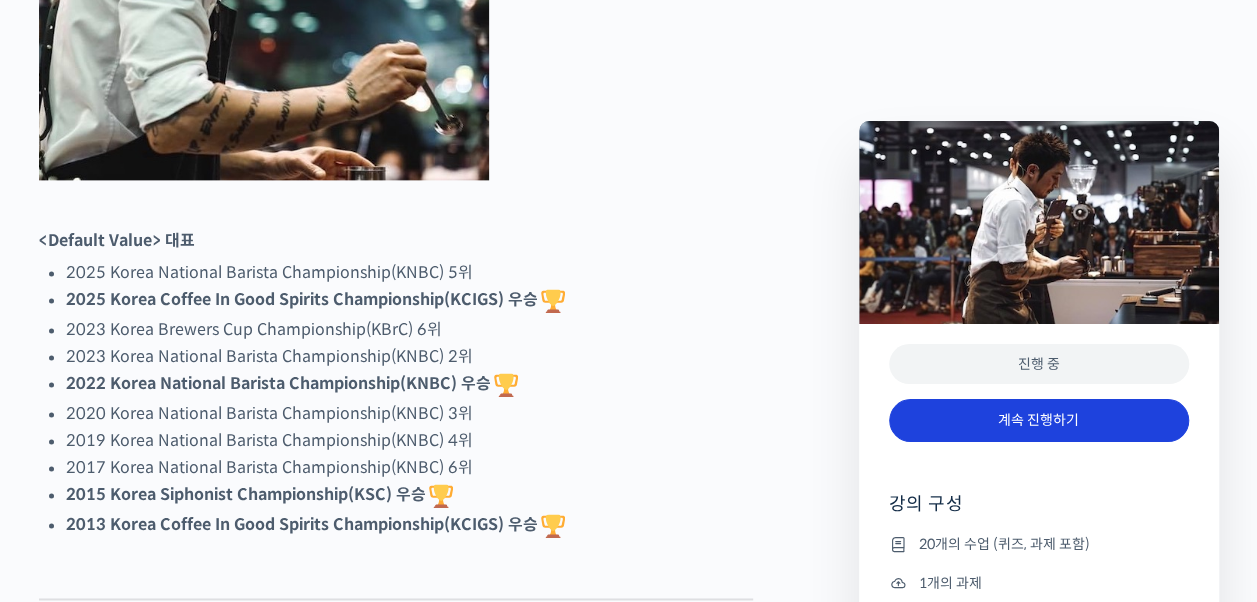 click on "계속 진행하기" at bounding box center [1039, 430] 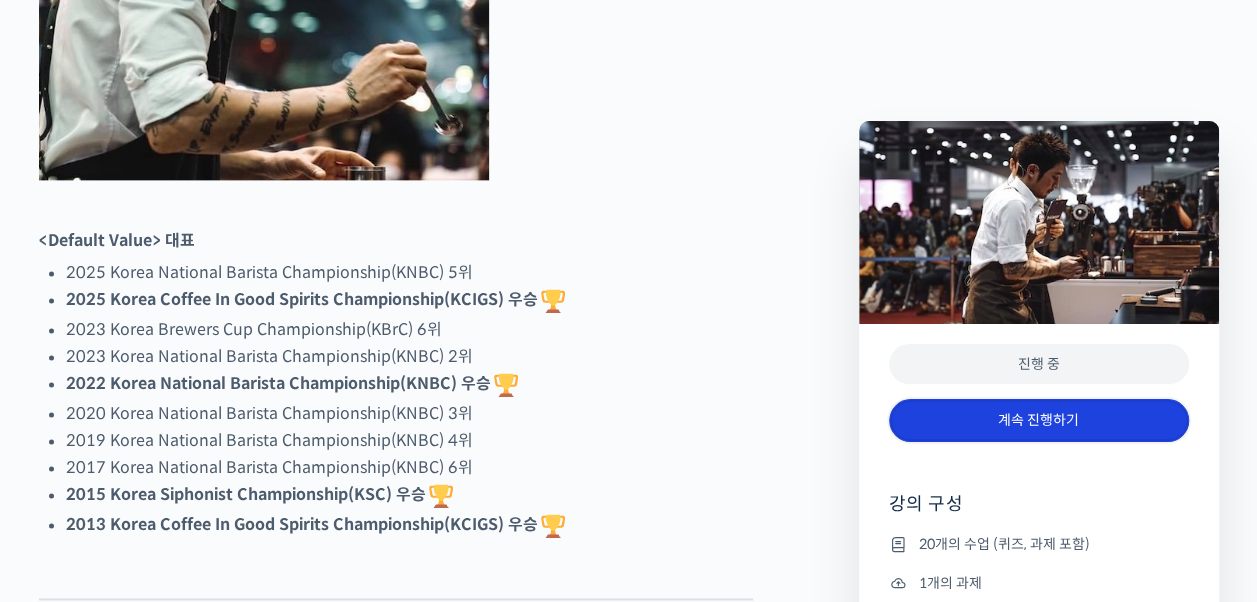 click on "계속 진행하기" at bounding box center (1039, 420) 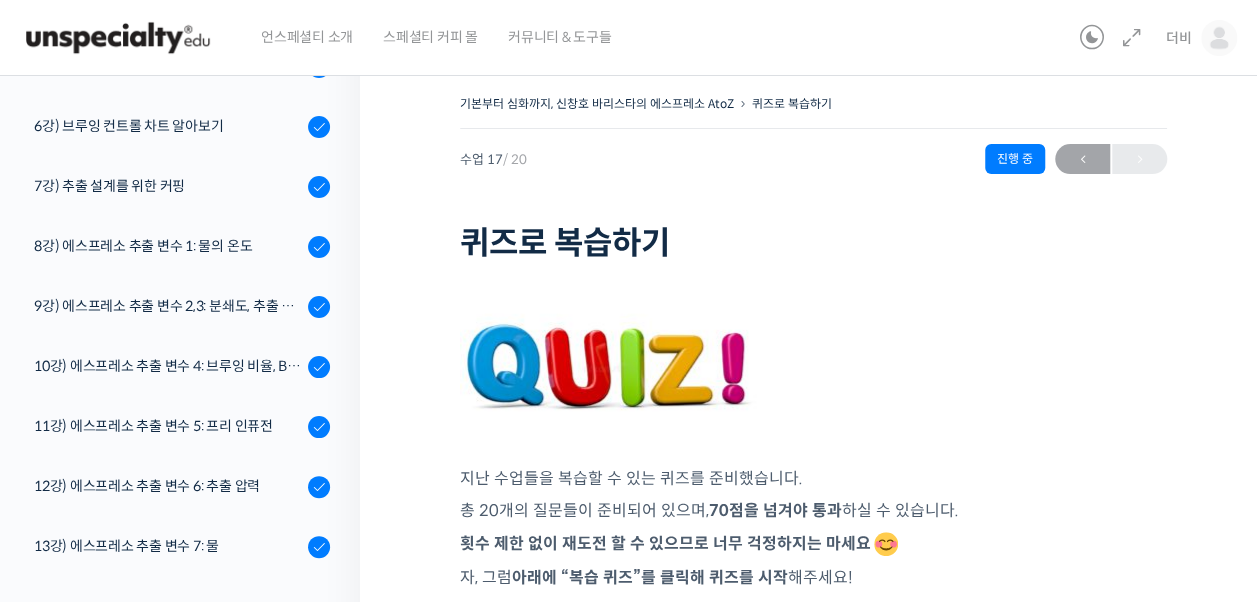 scroll, scrollTop: 0, scrollLeft: 0, axis: both 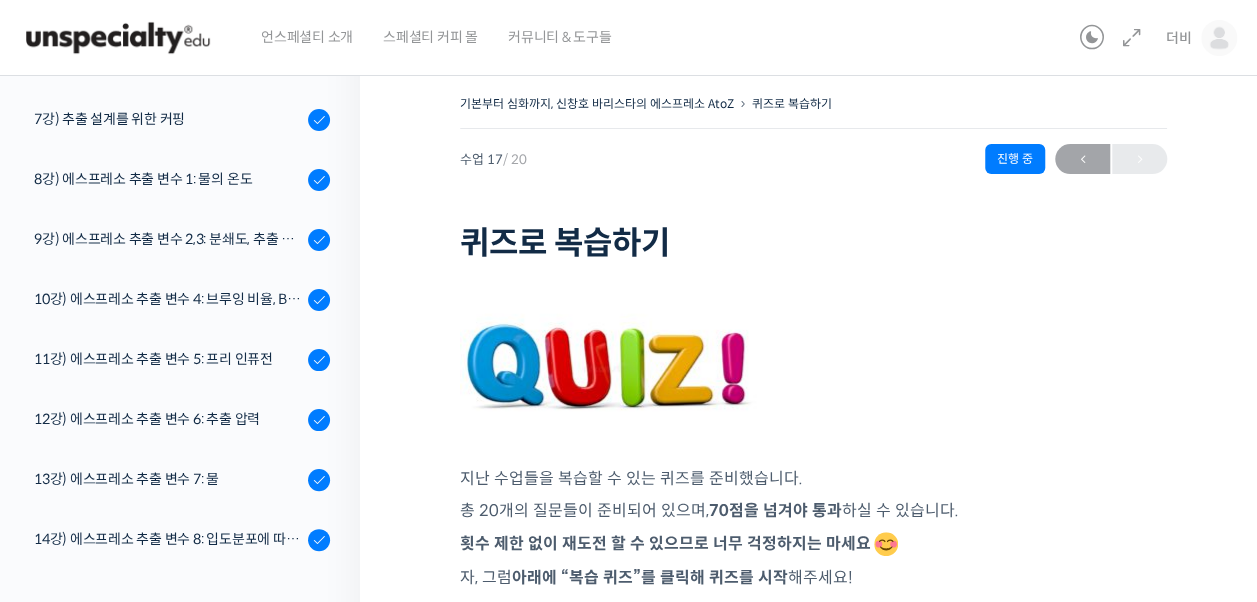 click at bounding box center (118, 38) 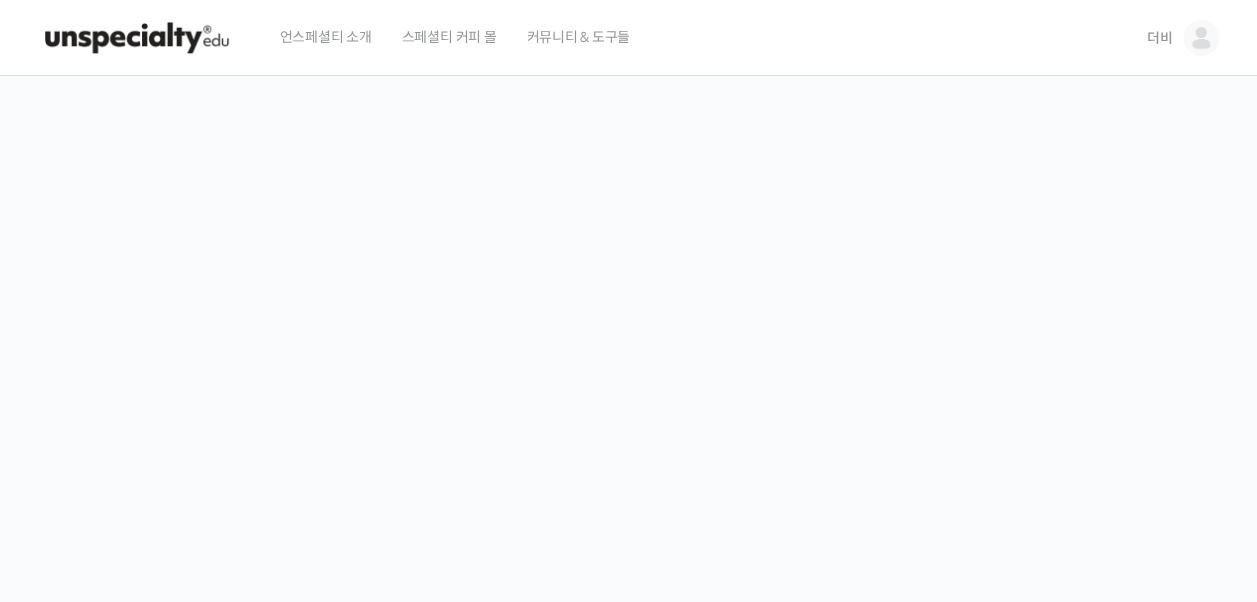 scroll, scrollTop: 0, scrollLeft: 0, axis: both 